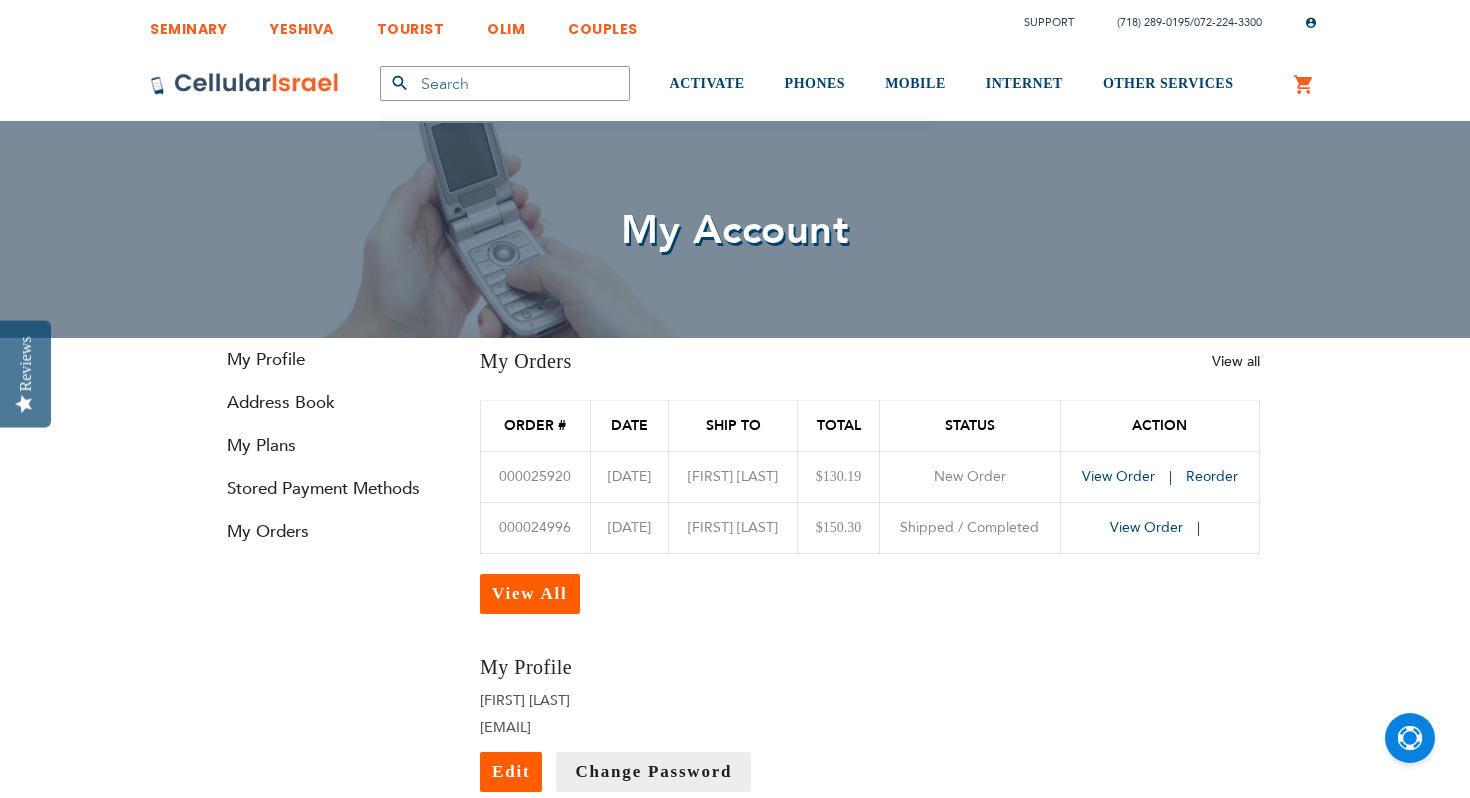 scroll, scrollTop: 0, scrollLeft: 0, axis: both 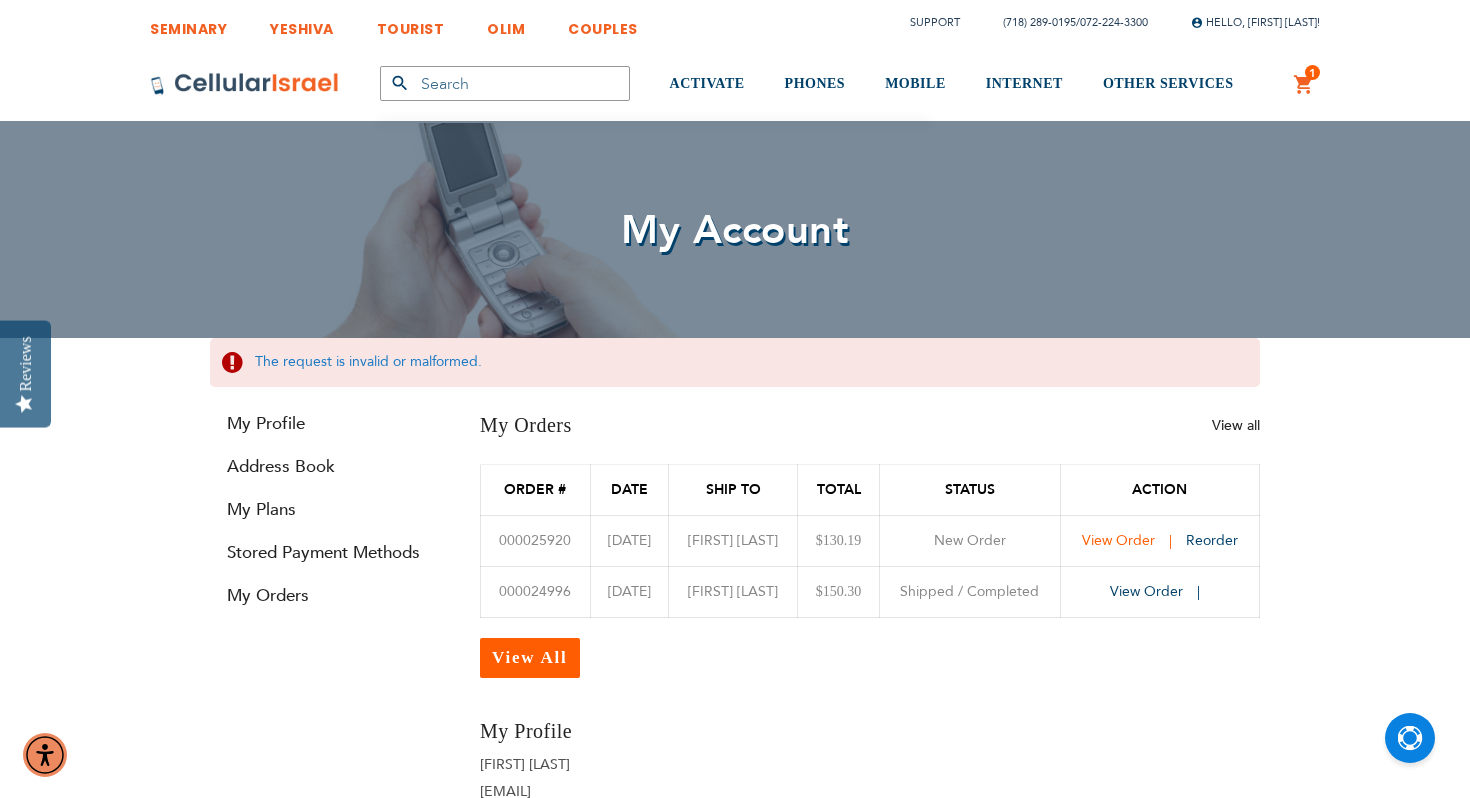 type on "[EMAIL]" 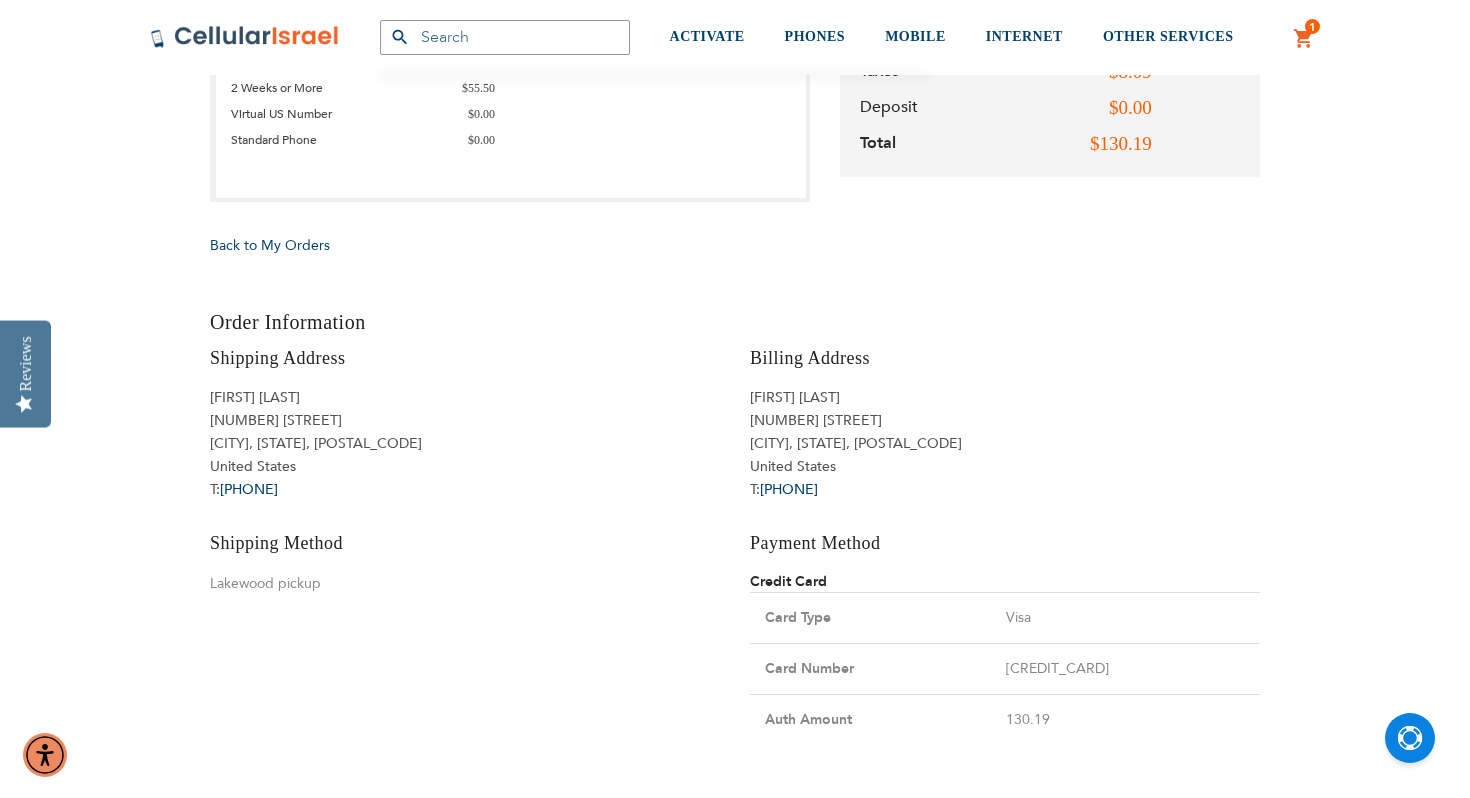 scroll, scrollTop: 462, scrollLeft: 0, axis: vertical 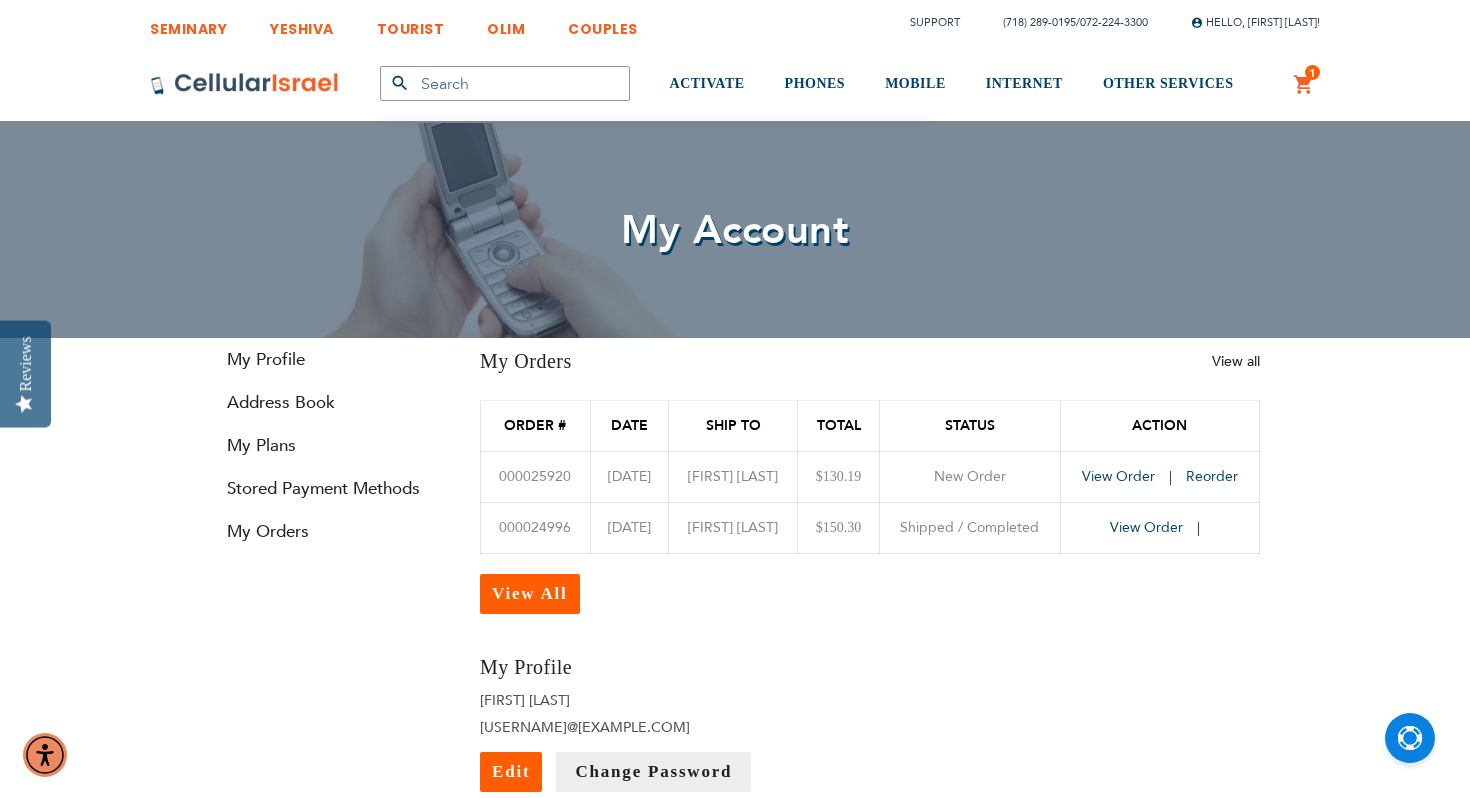 type on "[USERNAME]@[example.com]" 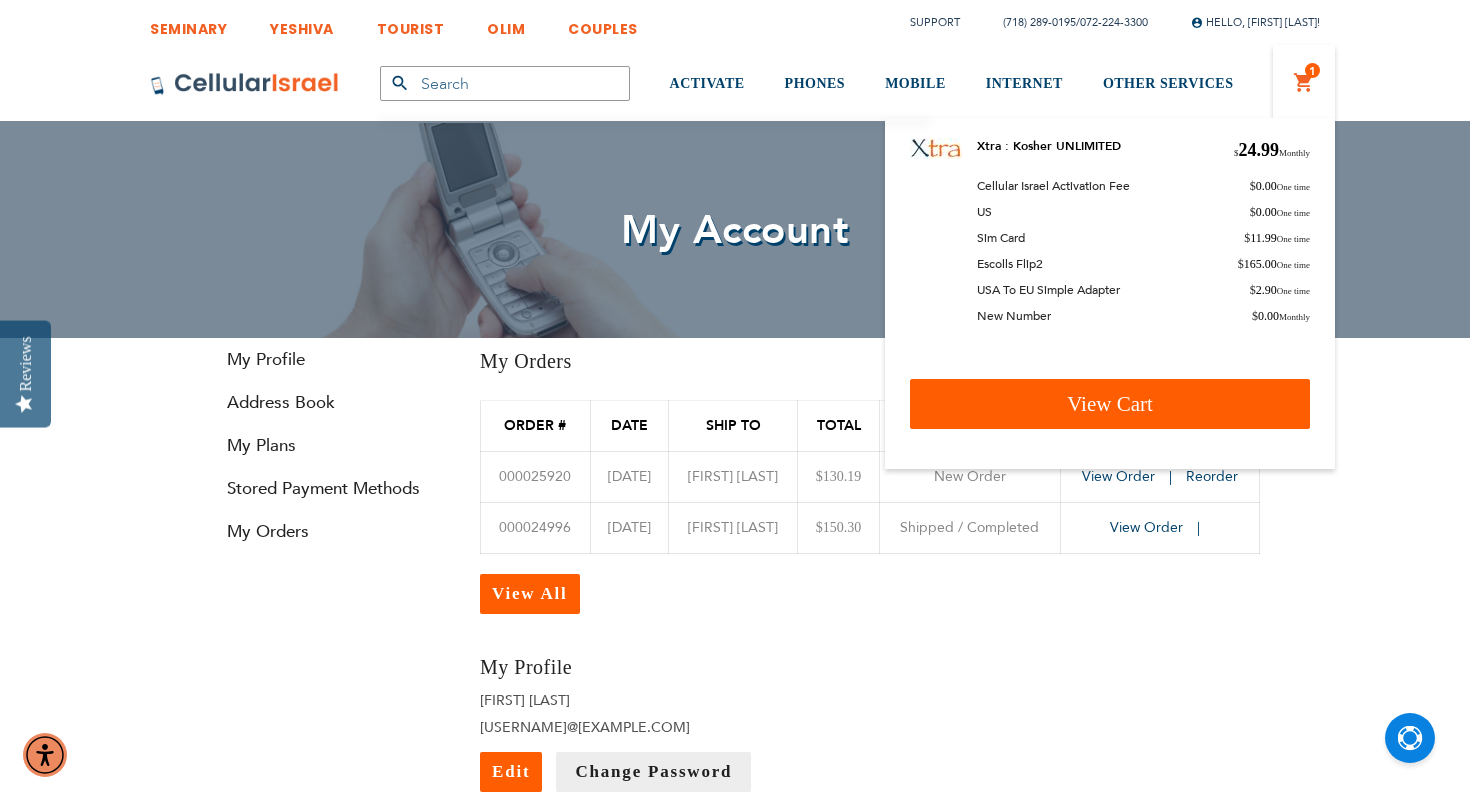 click on "View Cart" at bounding box center [1110, 404] 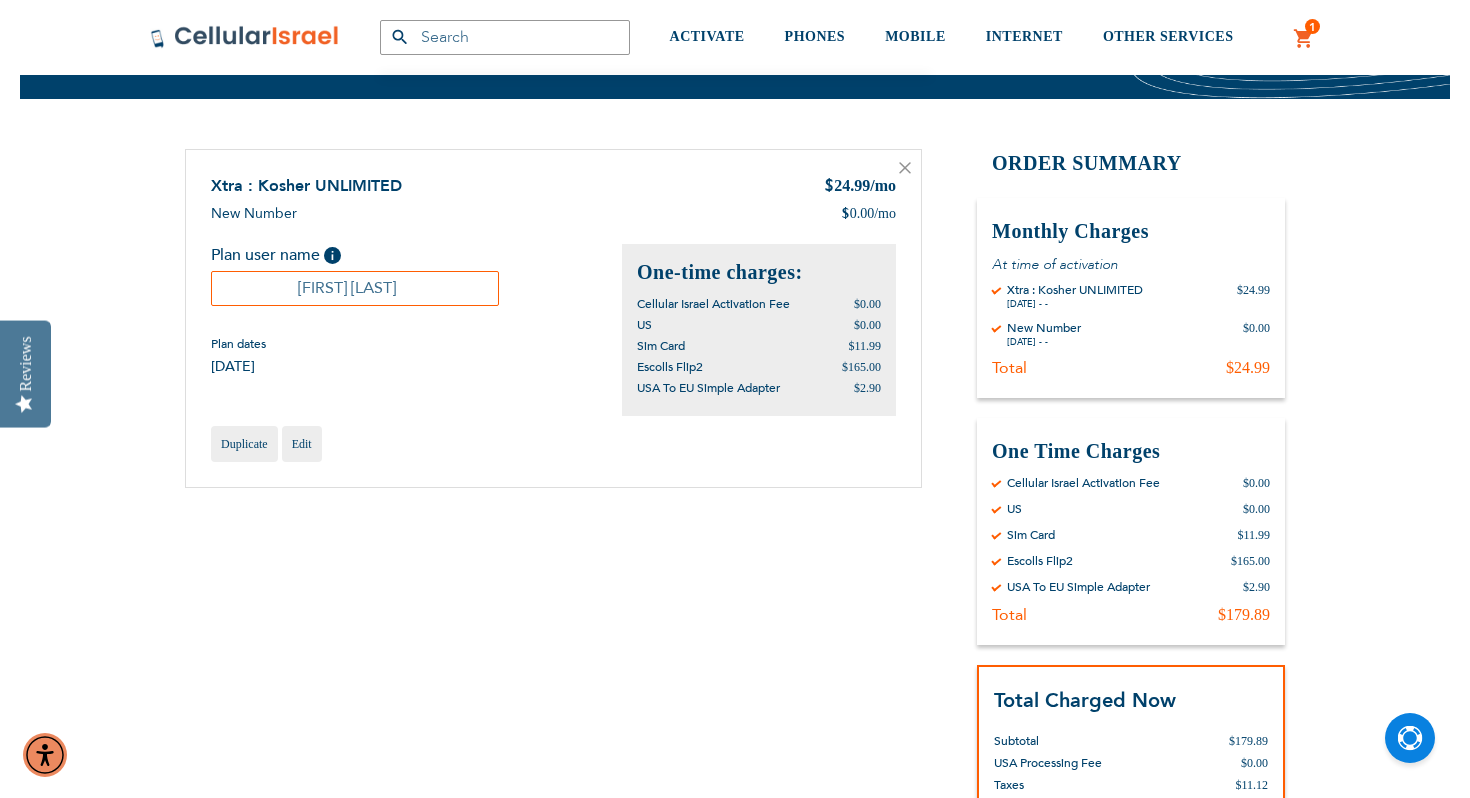 scroll, scrollTop: 482, scrollLeft: 0, axis: vertical 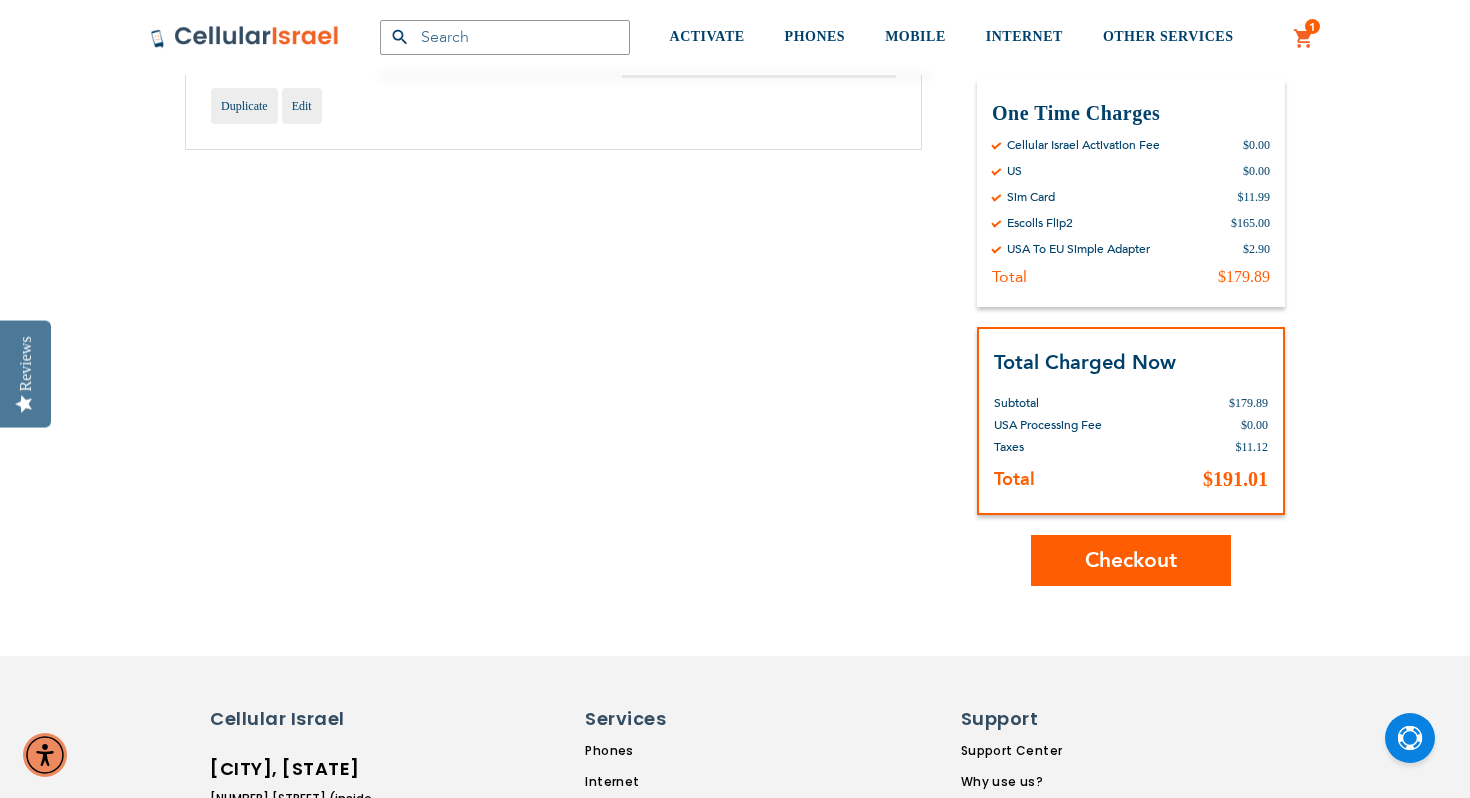 type on "[EMAIL]" 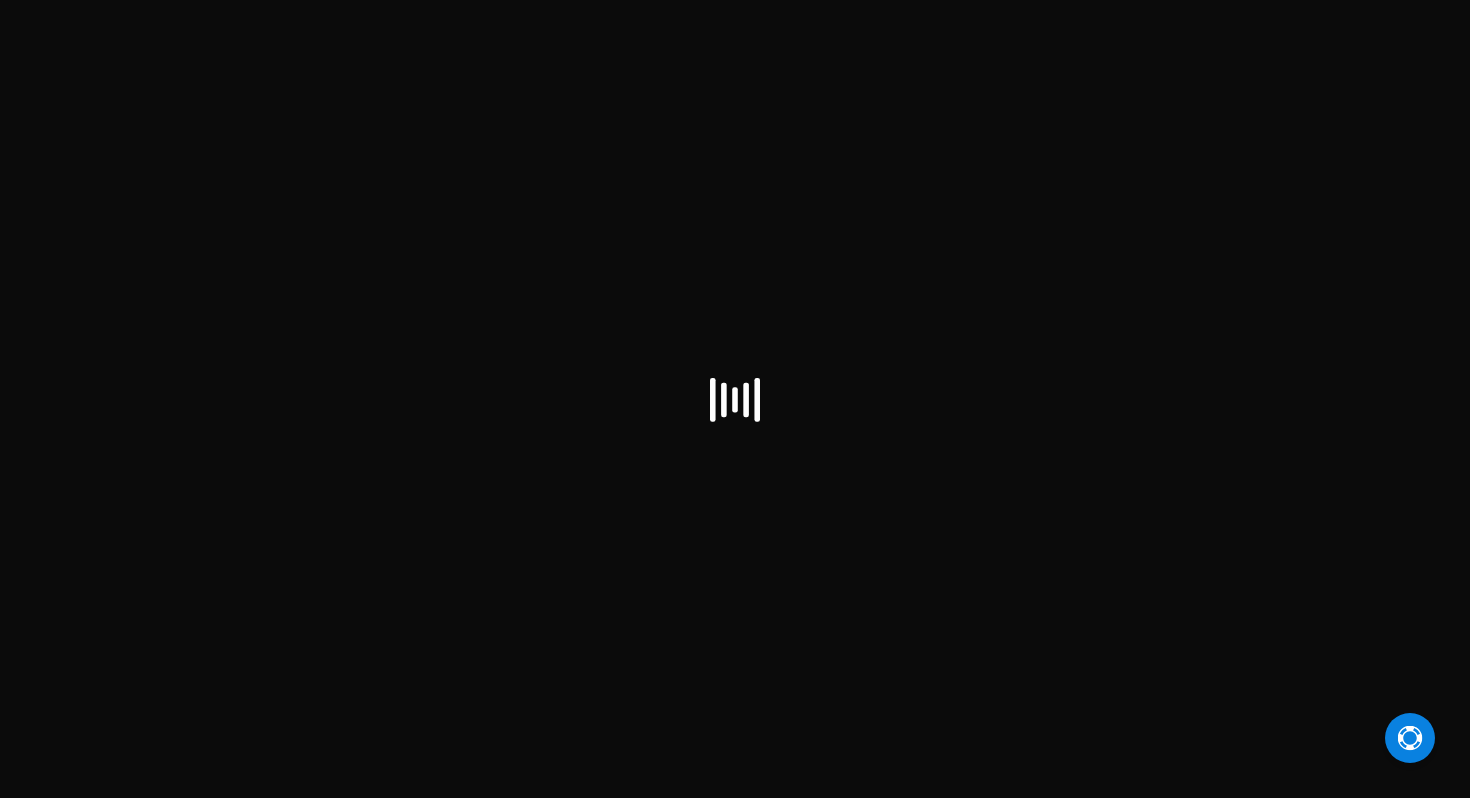 scroll, scrollTop: 0, scrollLeft: 0, axis: both 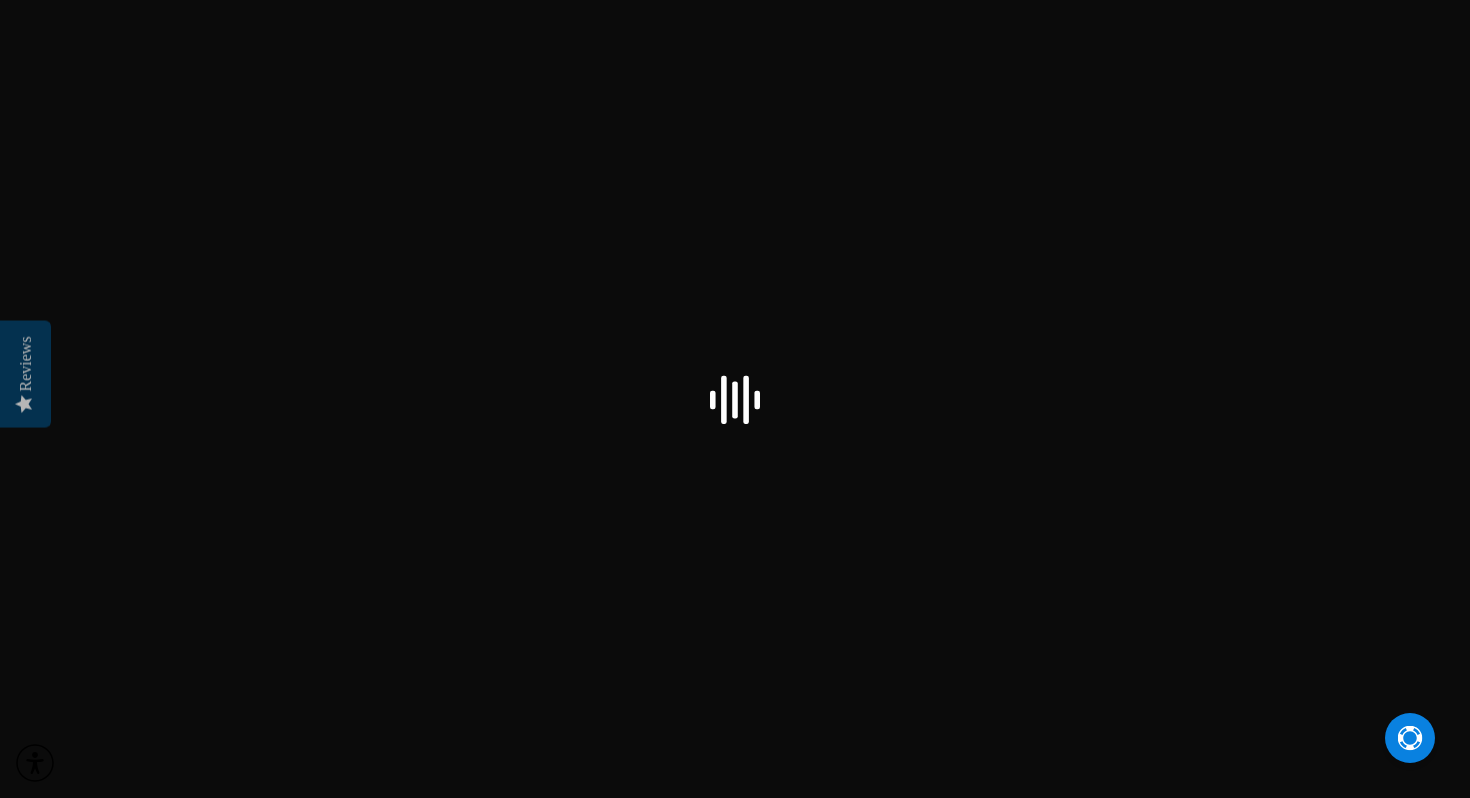 checkbox on "true" 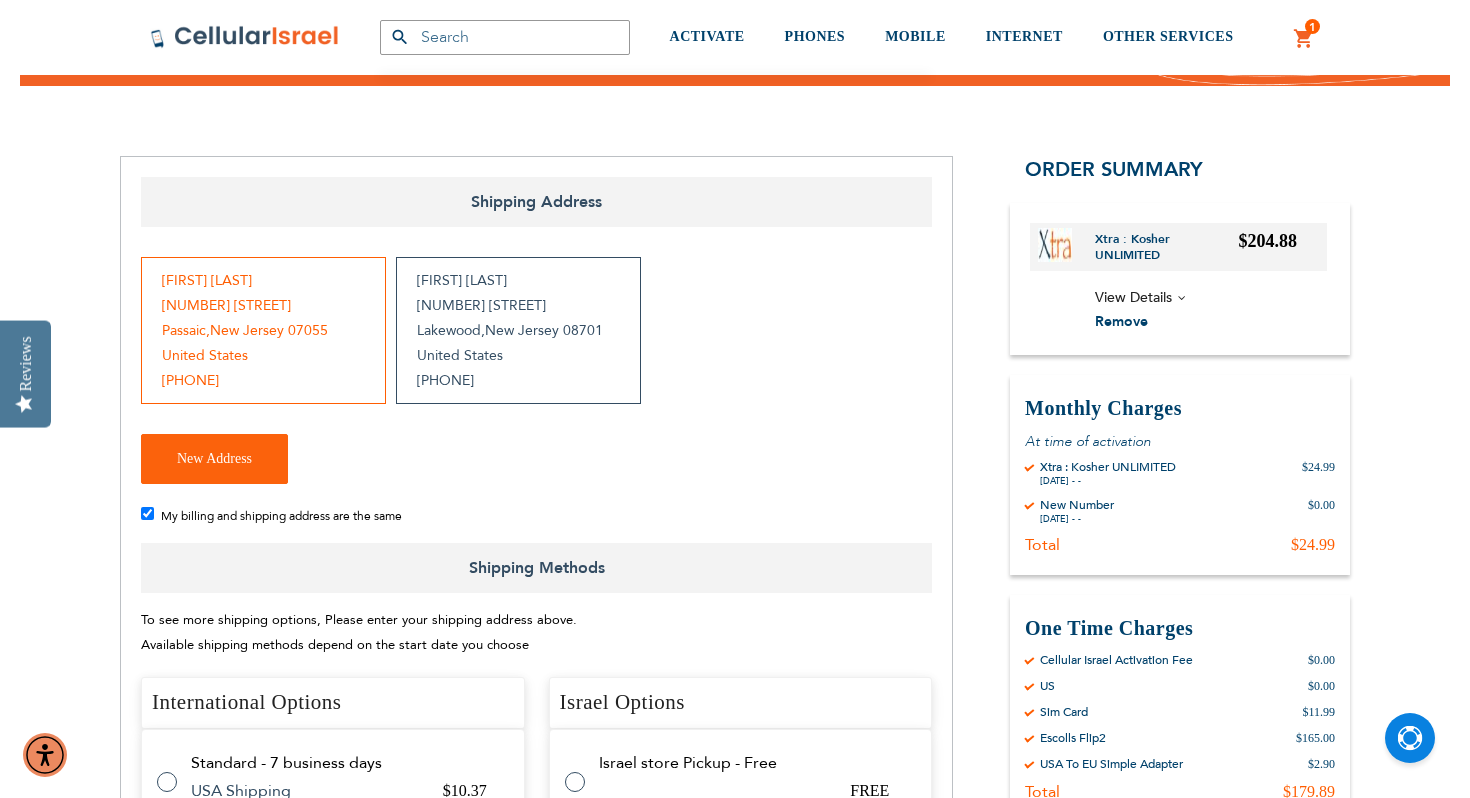 scroll, scrollTop: 179, scrollLeft: 0, axis: vertical 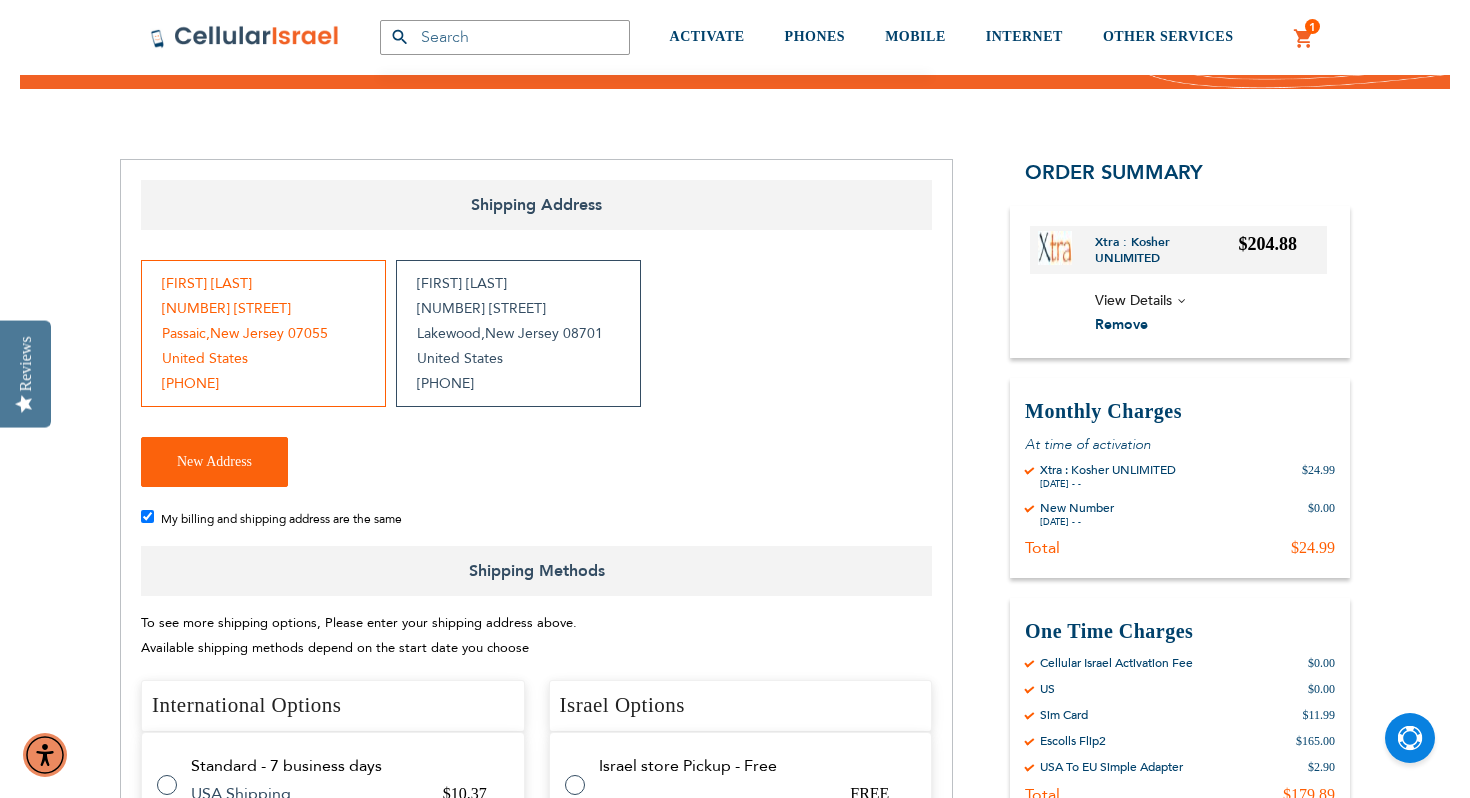 type on "[EMAIL]" 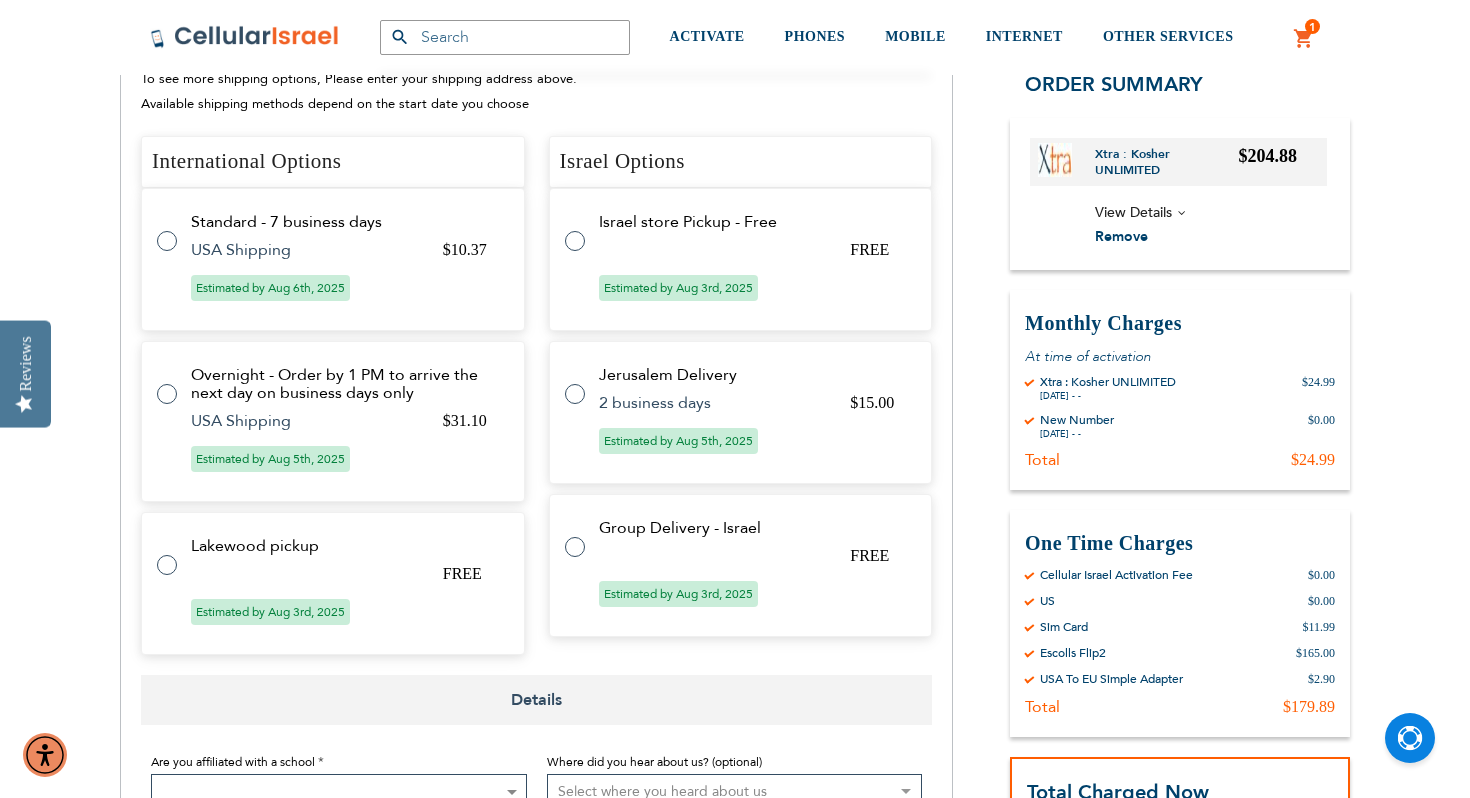 scroll, scrollTop: 750, scrollLeft: 0, axis: vertical 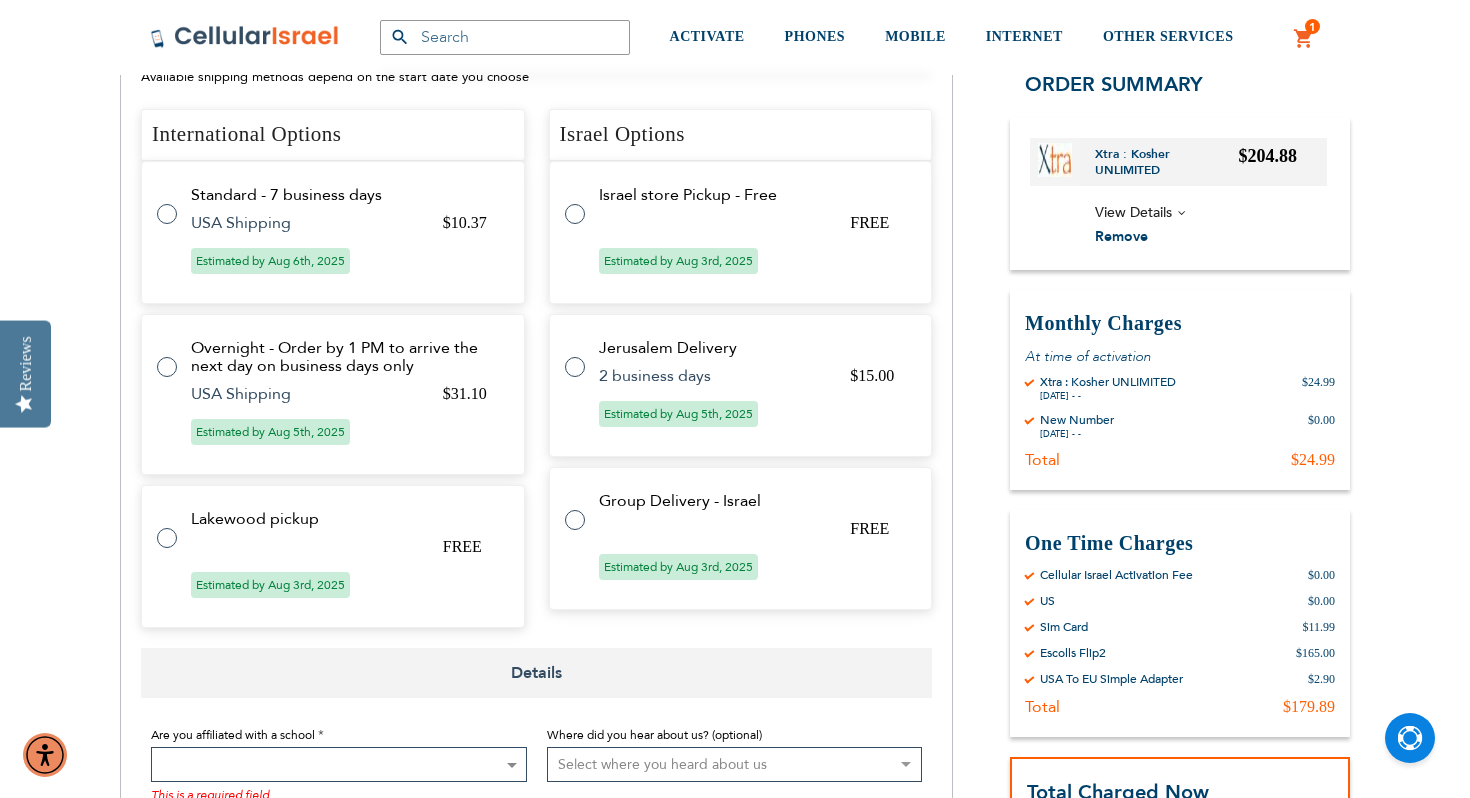 click at bounding box center [177, 526] 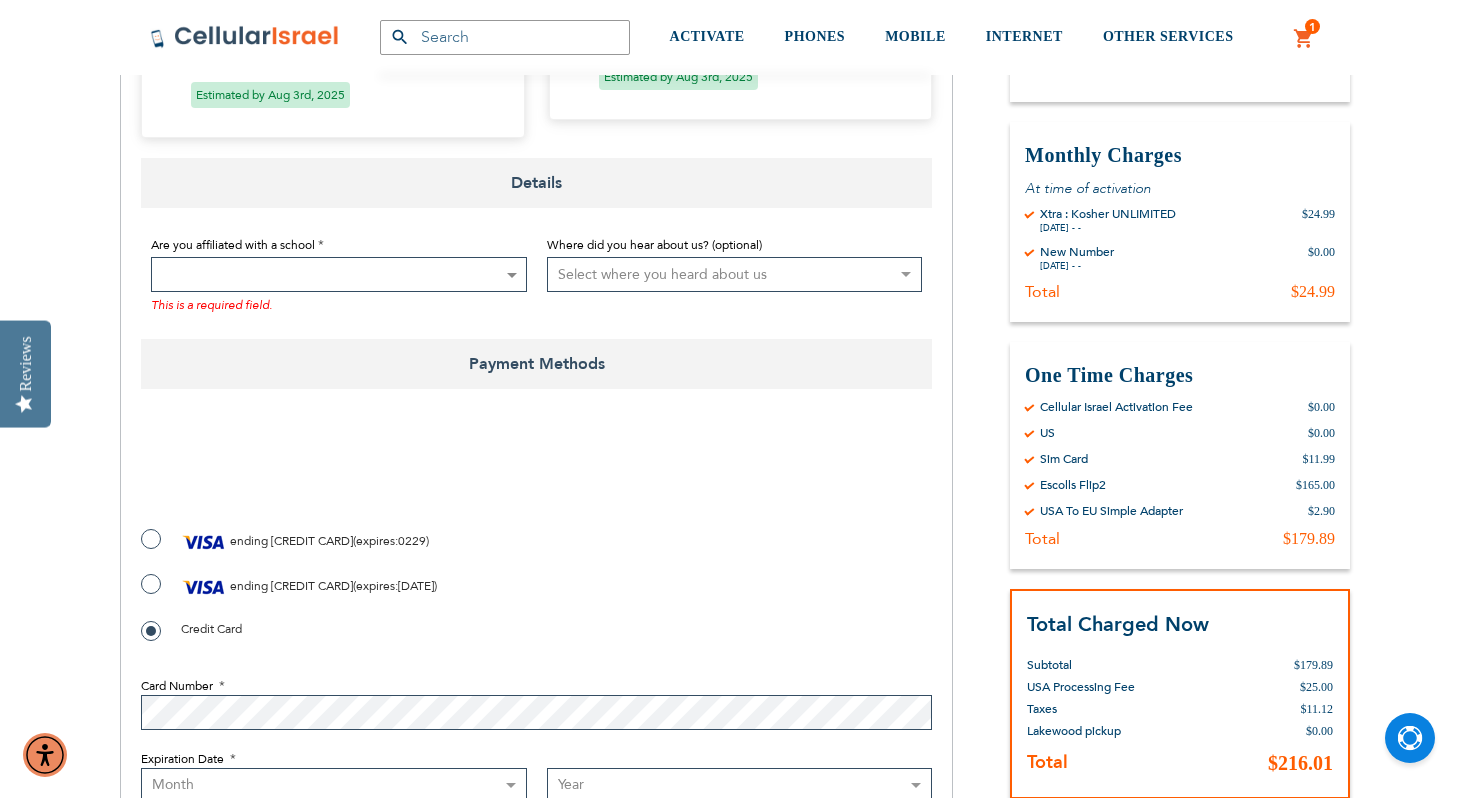 scroll, scrollTop: 1195, scrollLeft: 0, axis: vertical 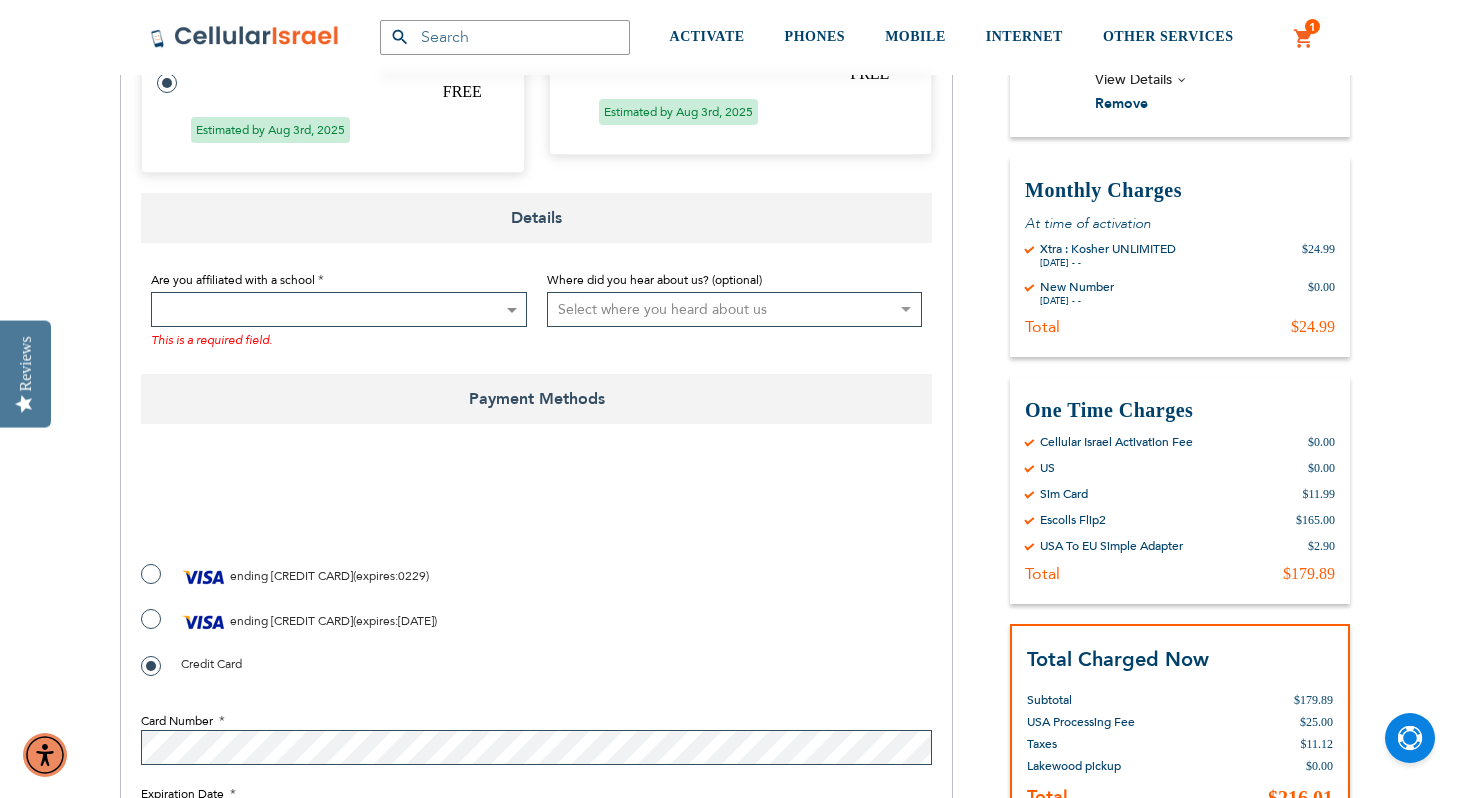 click at bounding box center (511, 309) 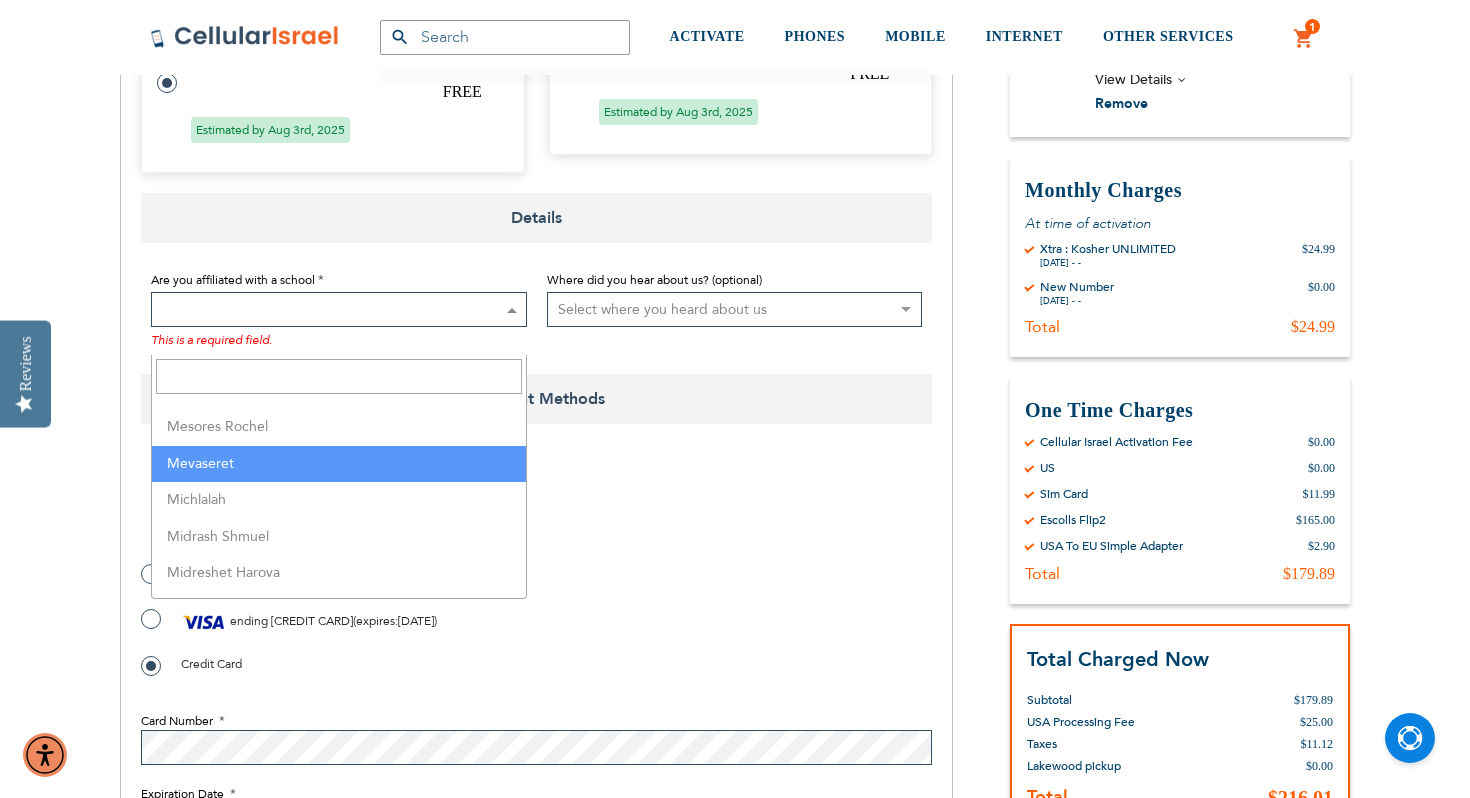 scroll, scrollTop: 3114, scrollLeft: 0, axis: vertical 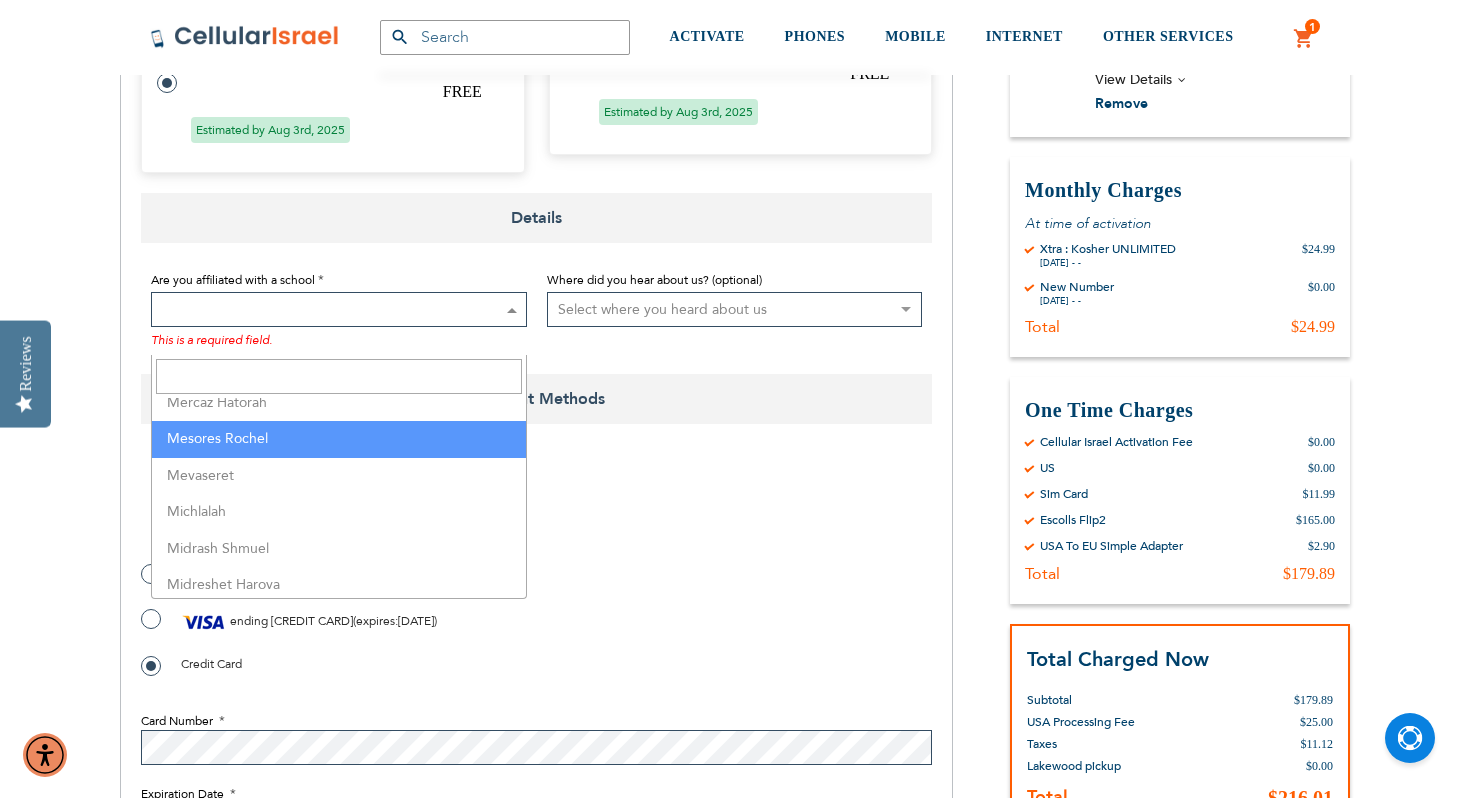 select on "103" 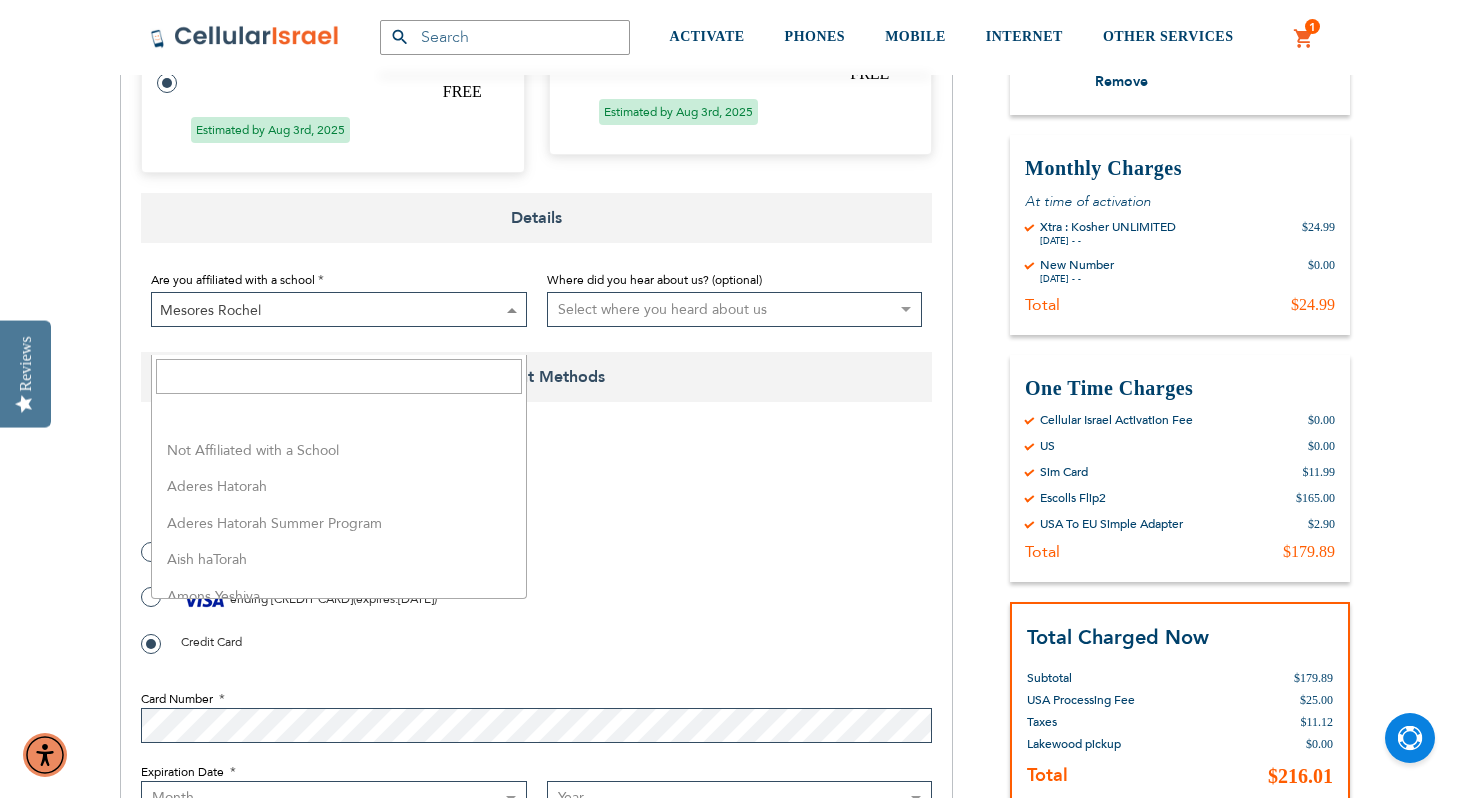 click at bounding box center [512, 310] 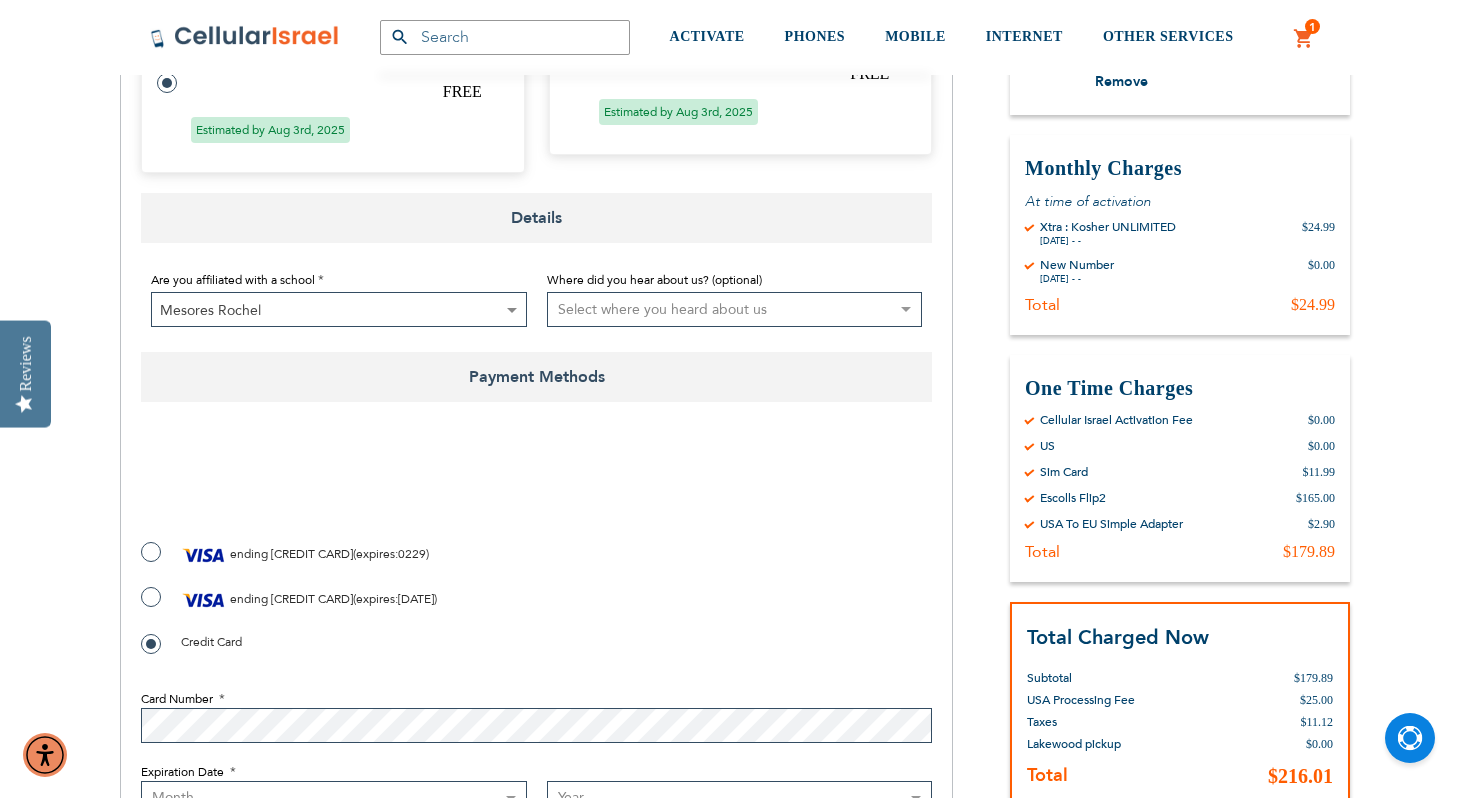 click at bounding box center (536, 486) 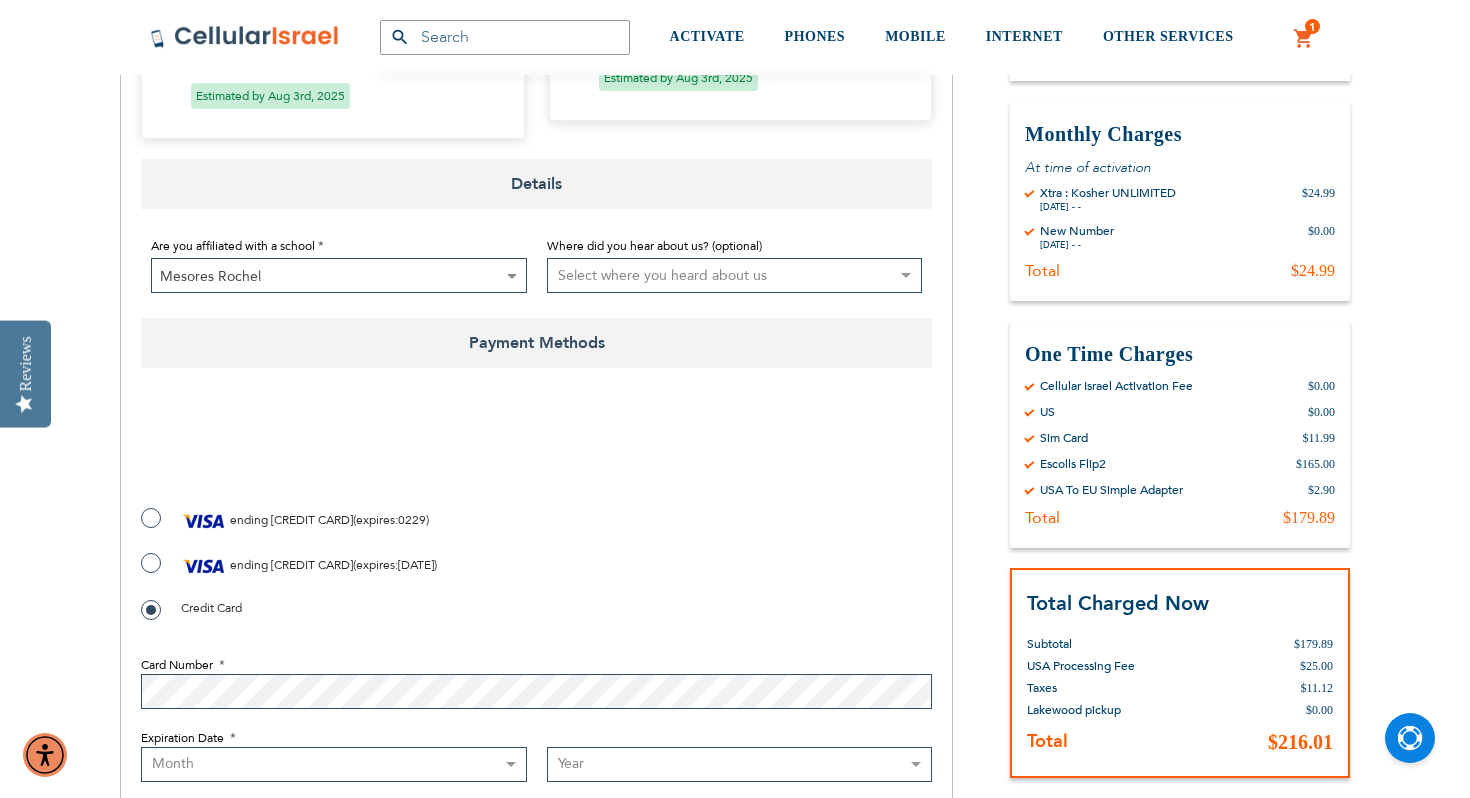 scroll, scrollTop: 1258, scrollLeft: 0, axis: vertical 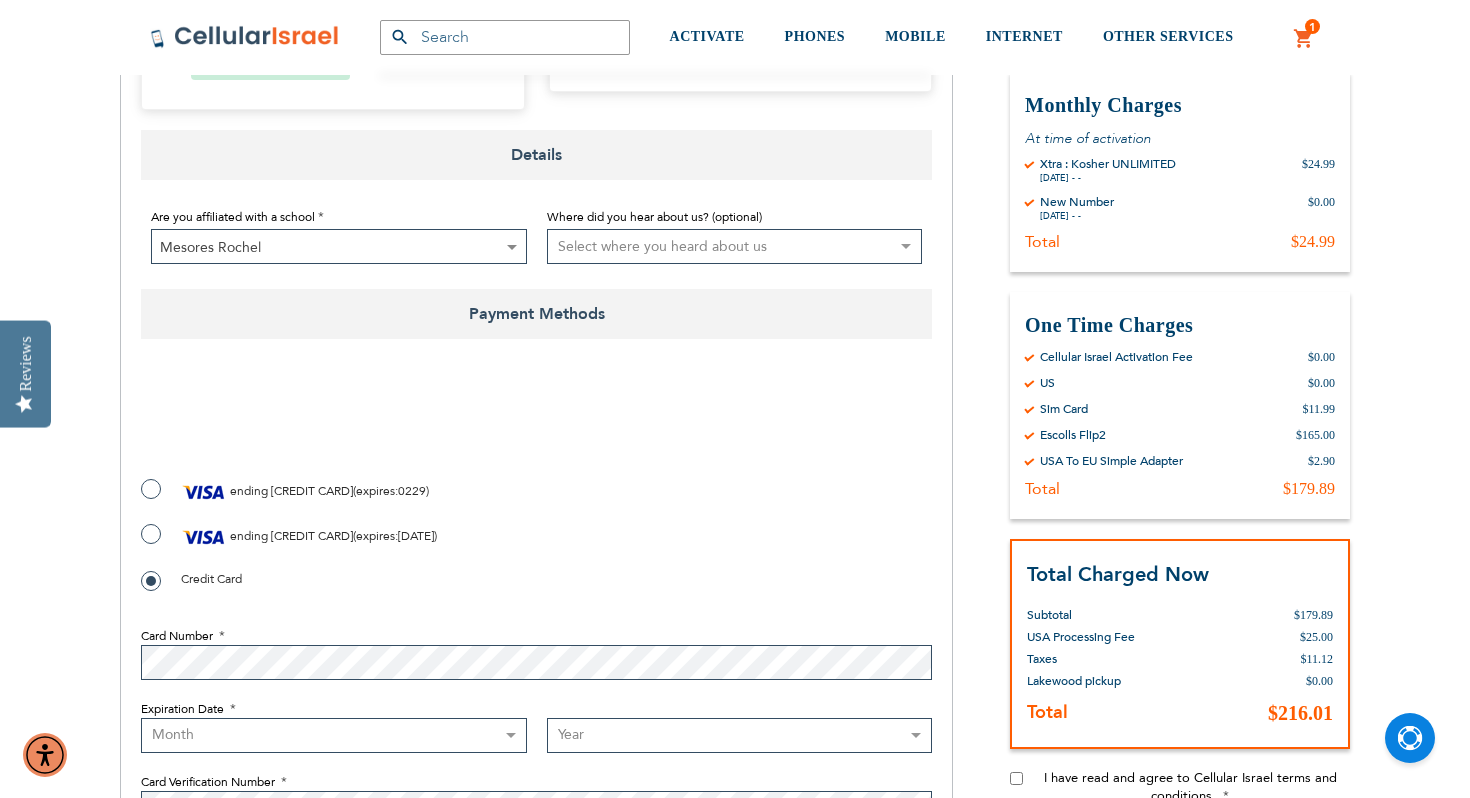 checkbox on "true" 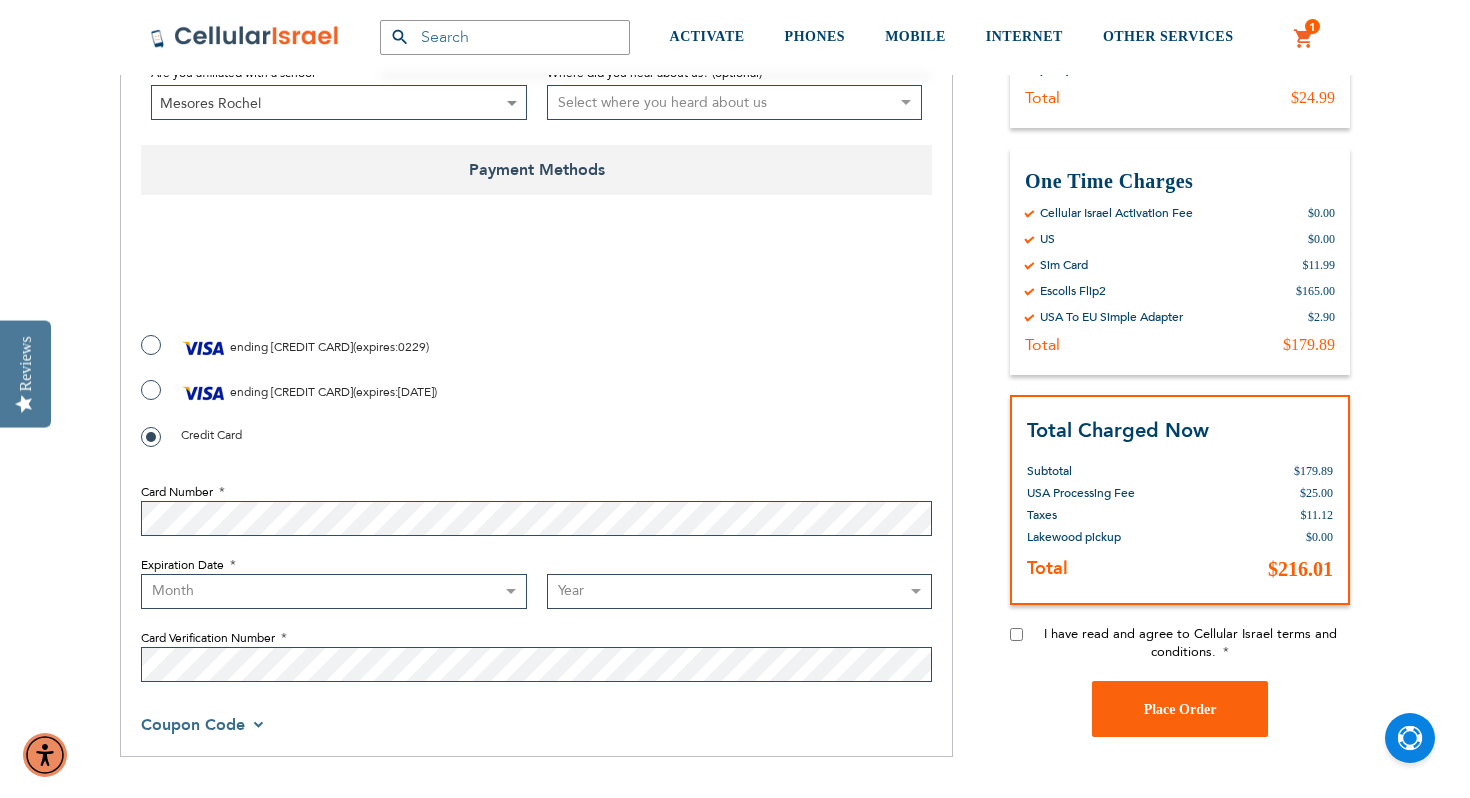 scroll, scrollTop: 1442, scrollLeft: 0, axis: vertical 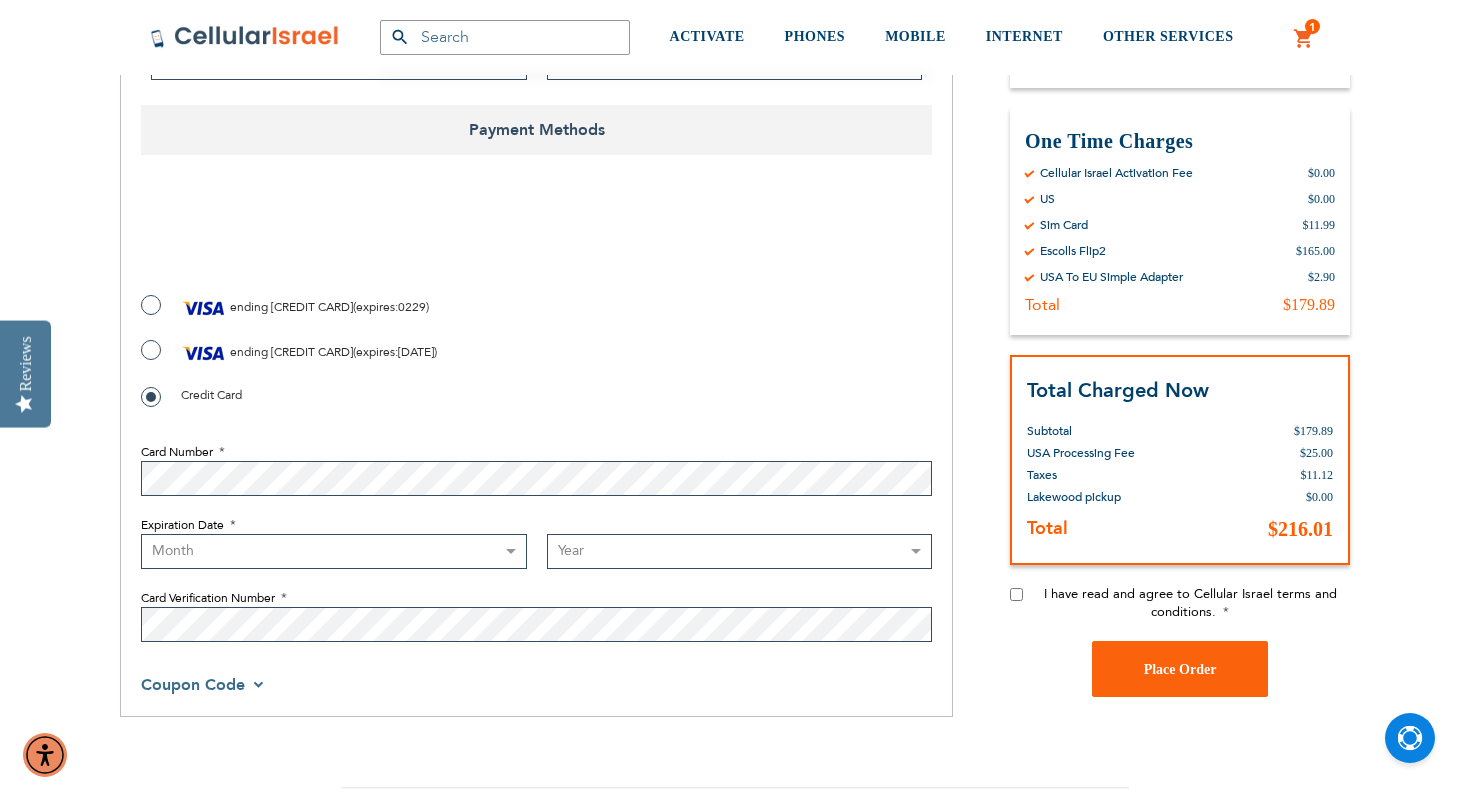 select on "11" 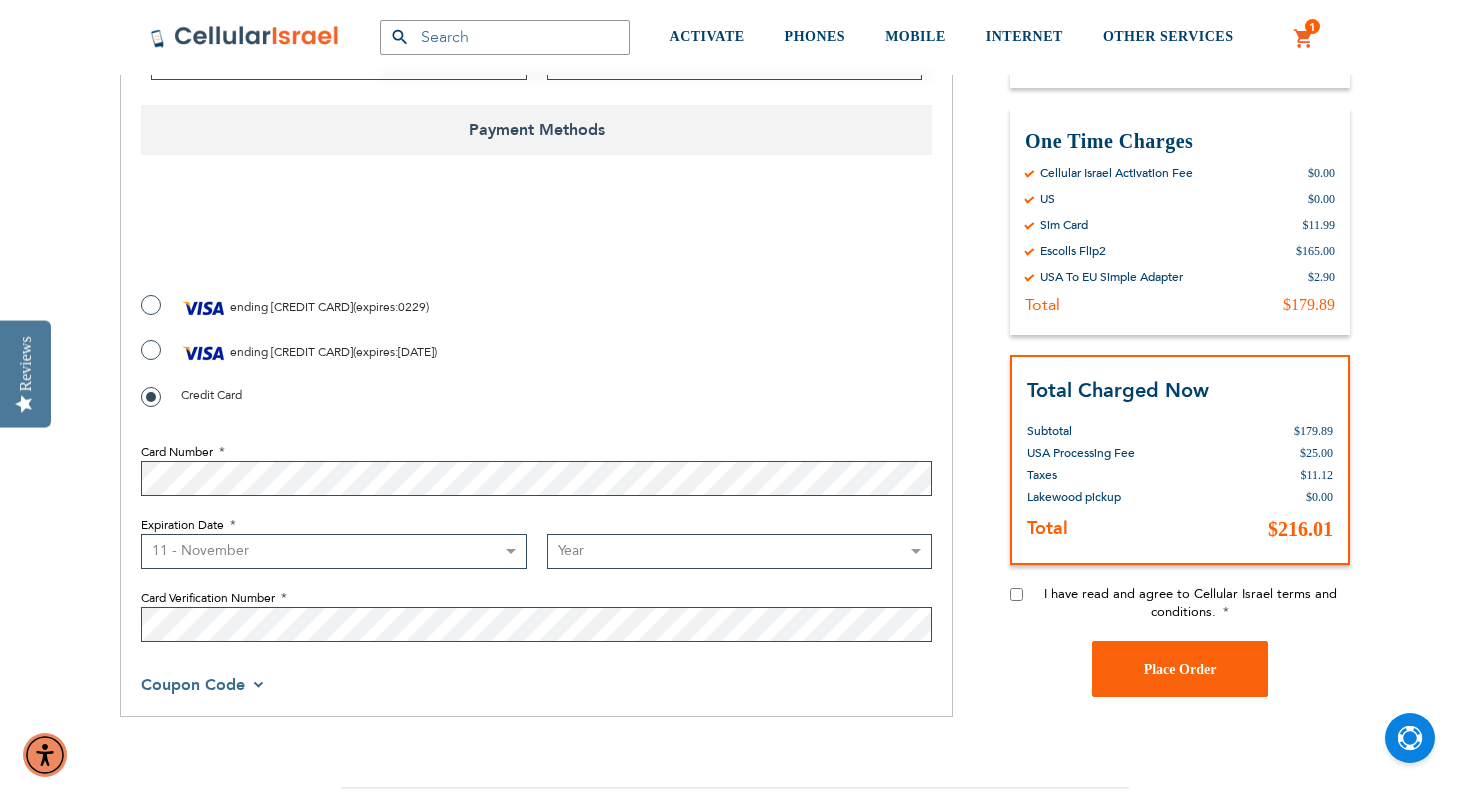 select on "2029" 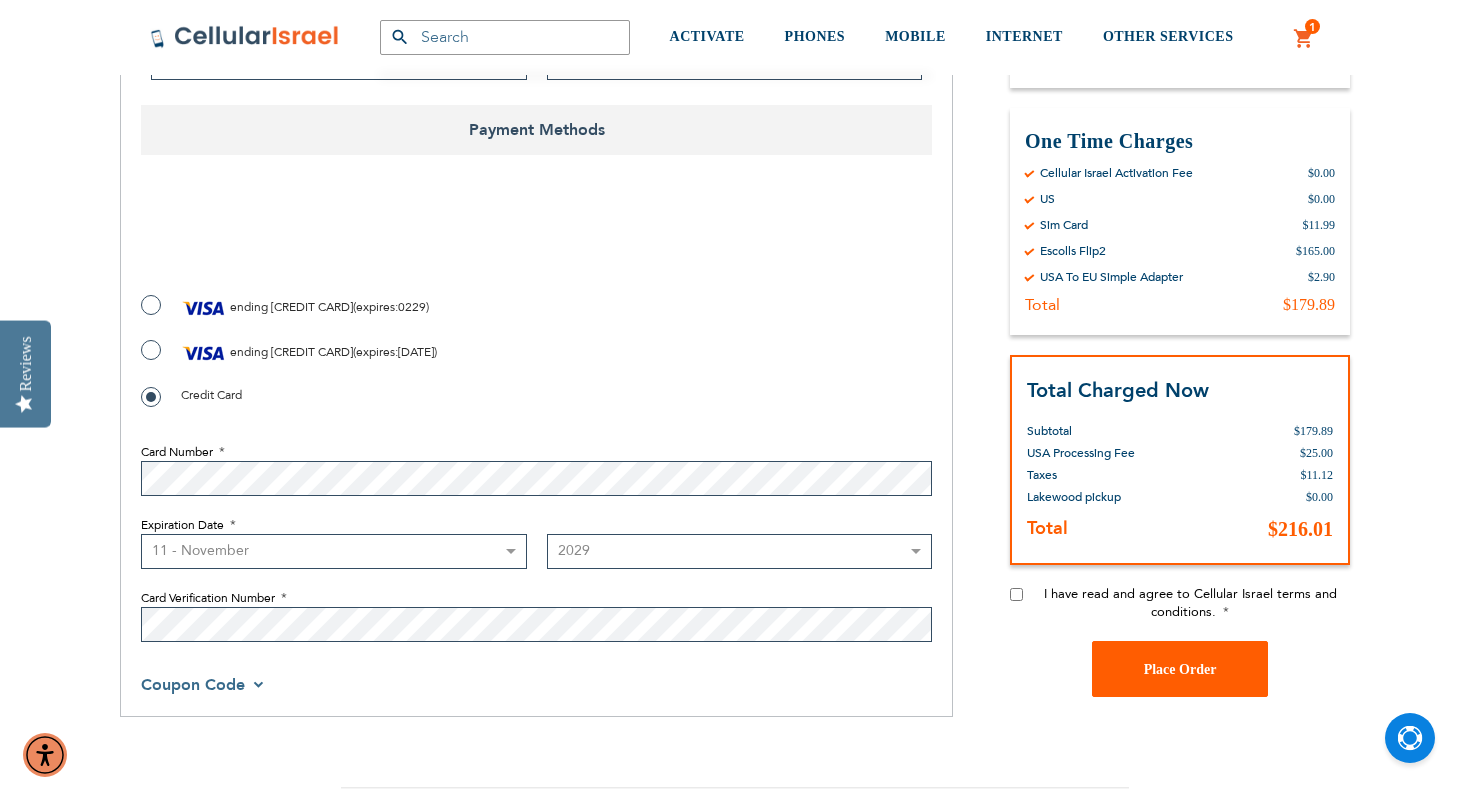 click on "Place Order" at bounding box center [1180, 668] 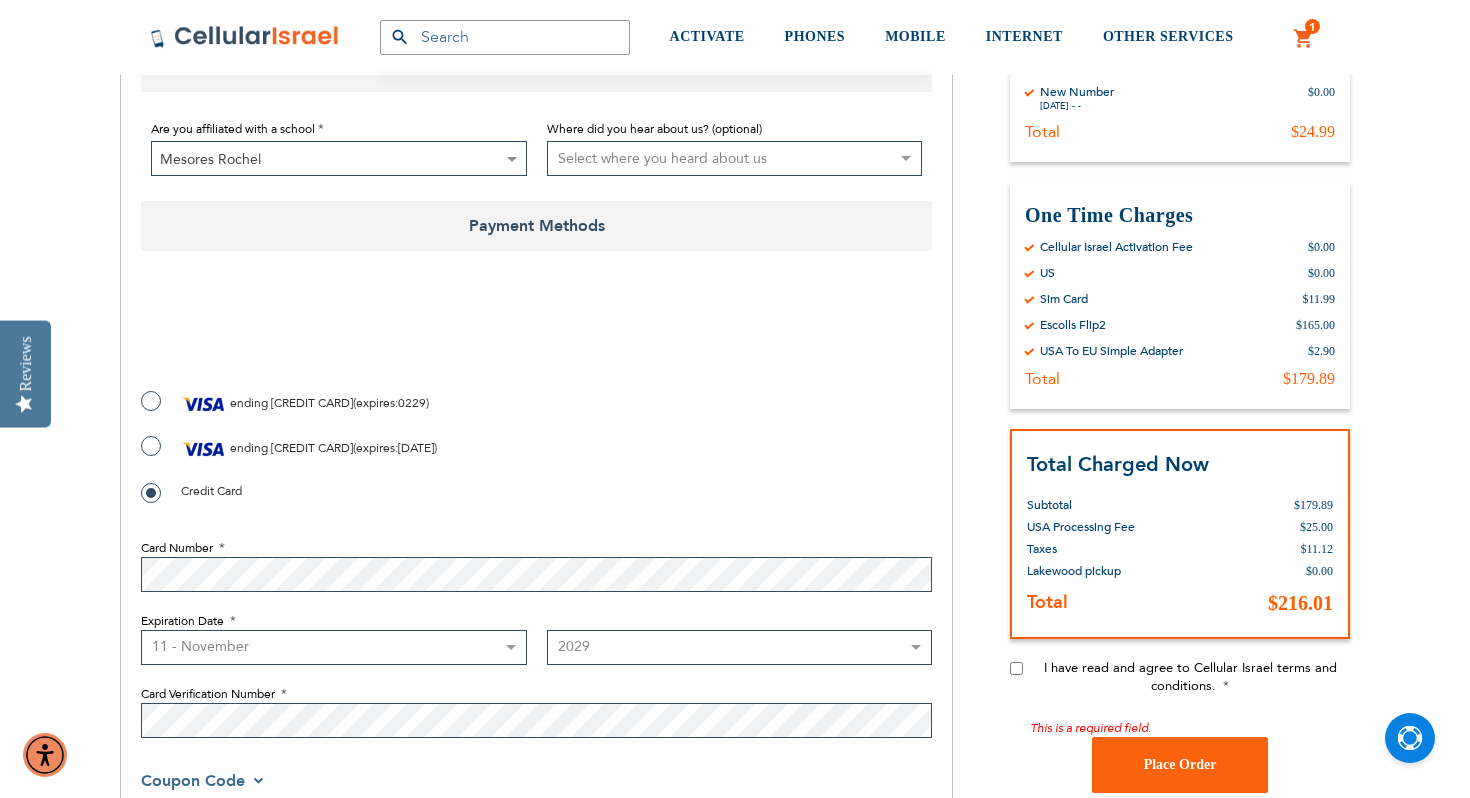 scroll, scrollTop: 1653, scrollLeft: 0, axis: vertical 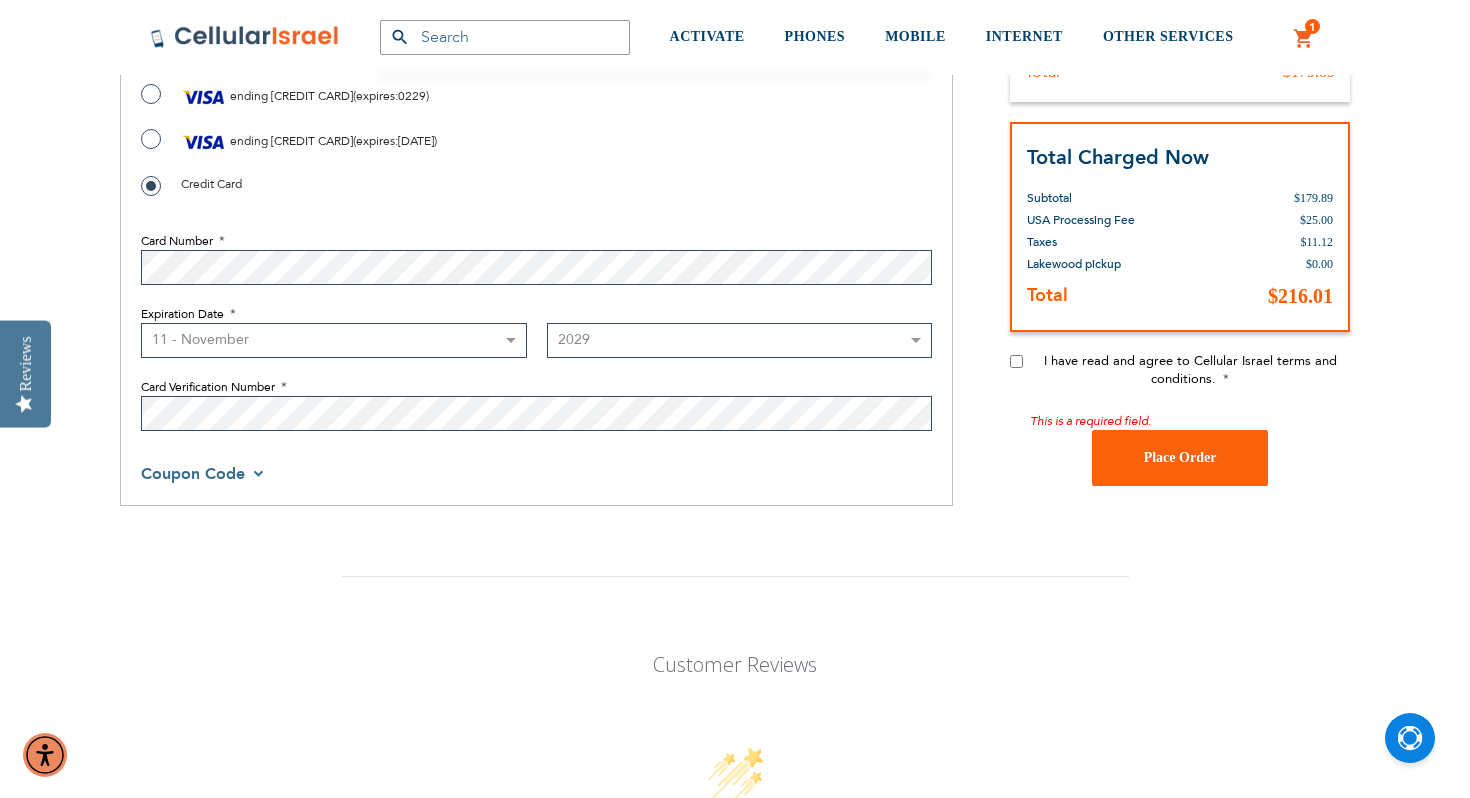 click on "I have read and agree to Cellular Israel terms and conditions.
This is a required field." at bounding box center (1180, 391) 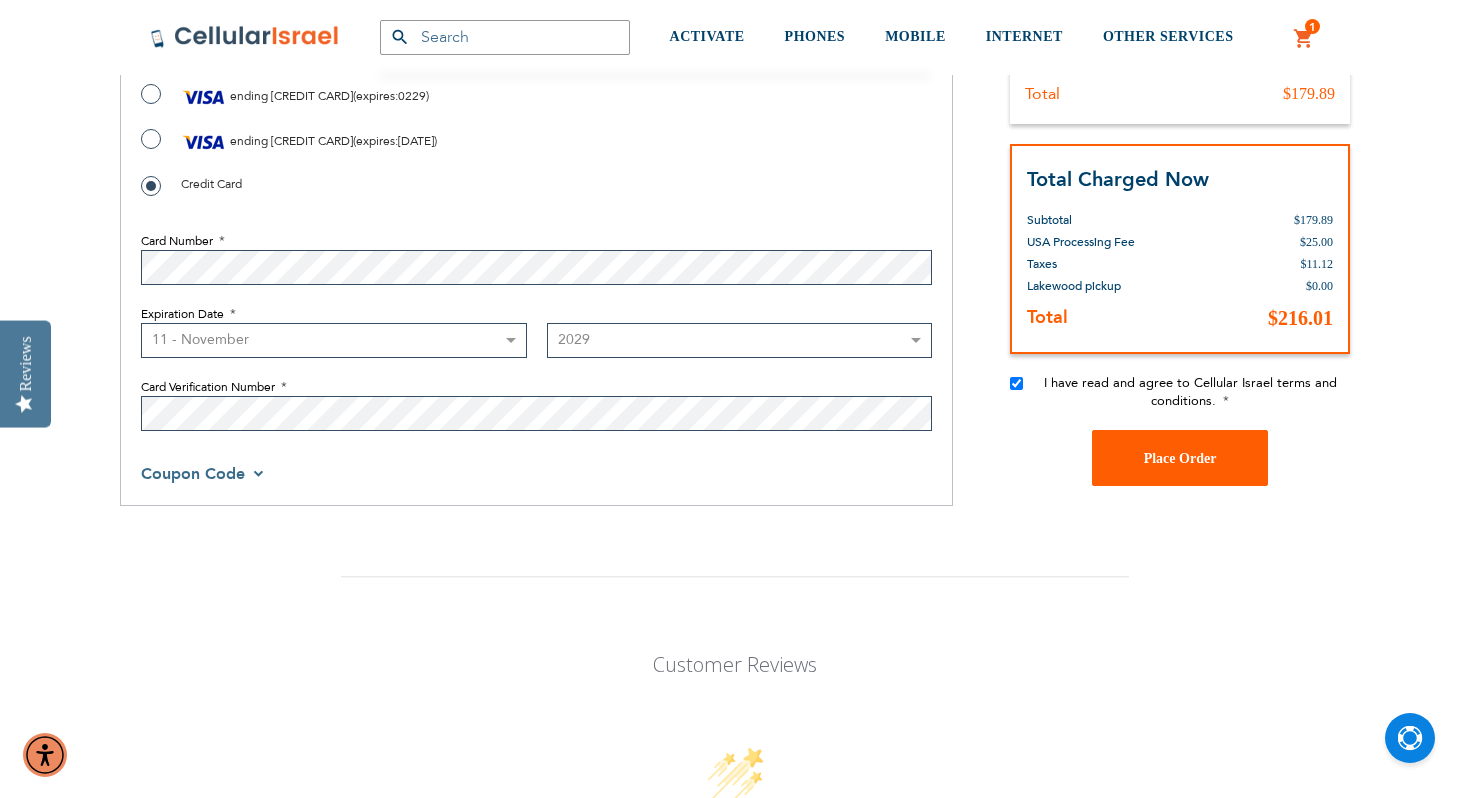 click on "Place Order" at bounding box center (1180, 458) 